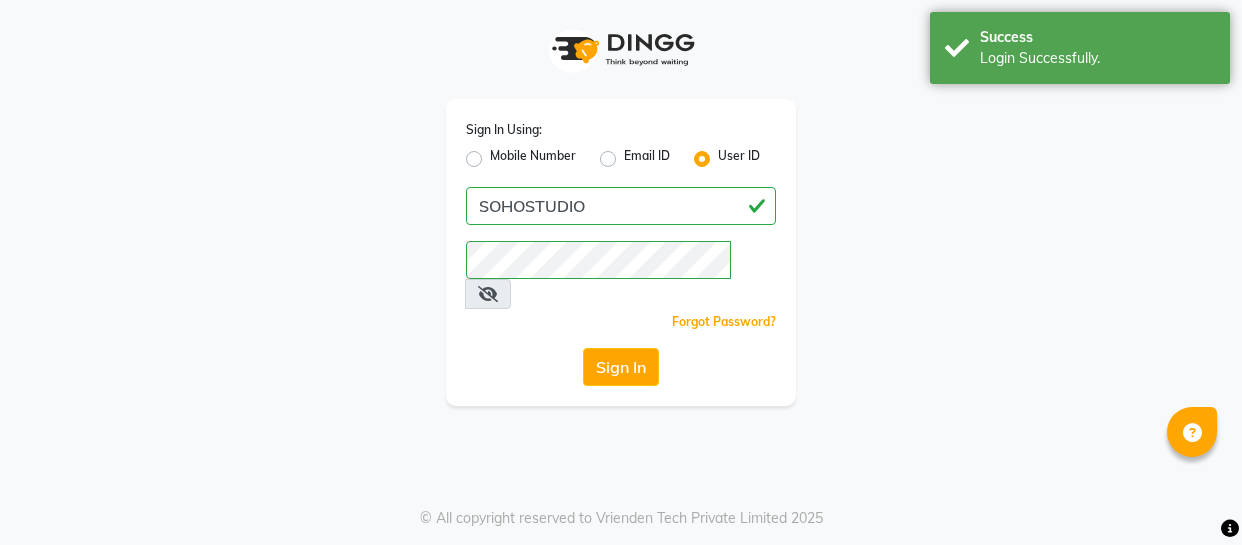 scroll, scrollTop: 0, scrollLeft: 0, axis: both 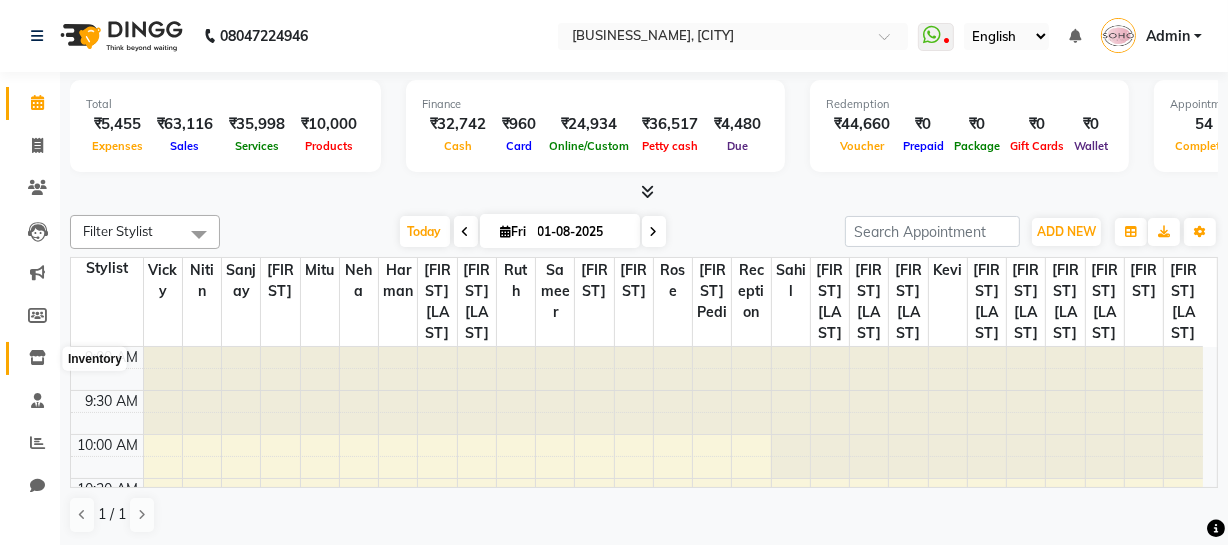 click 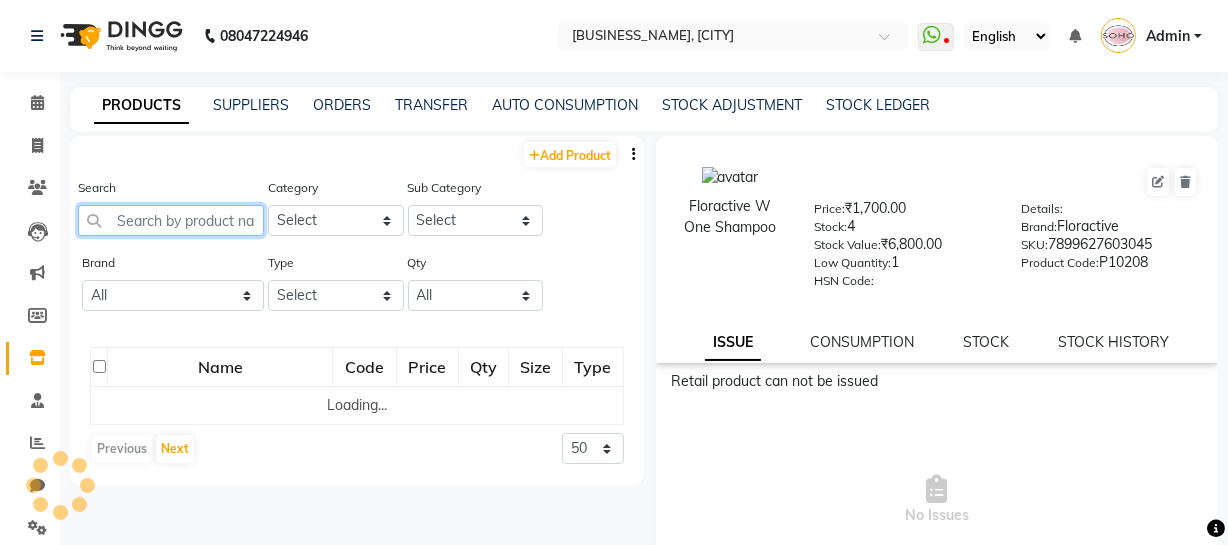 click 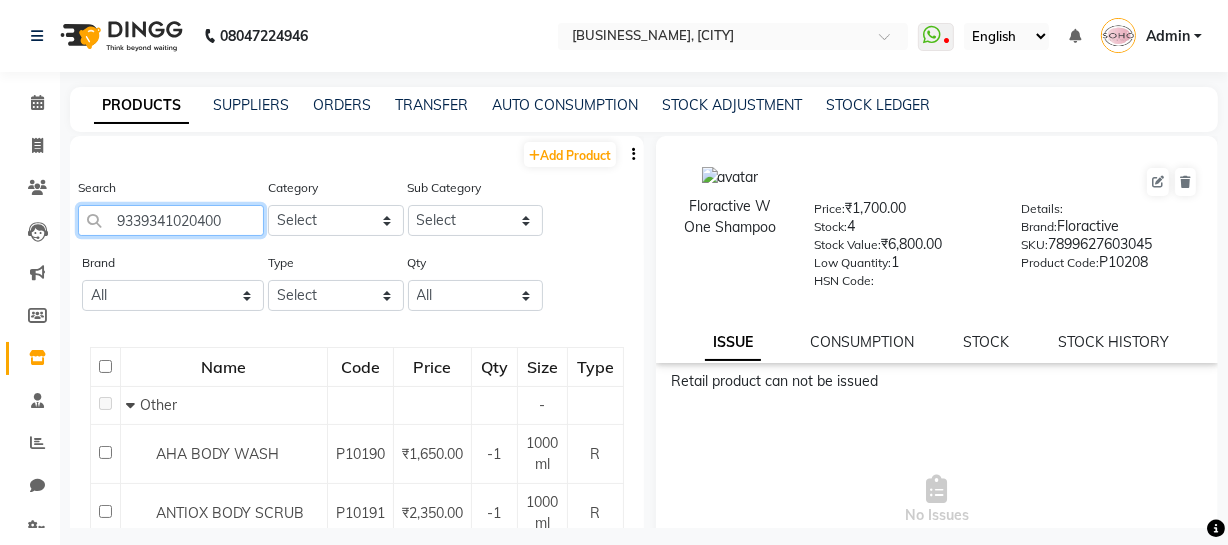 type on "9339341020400" 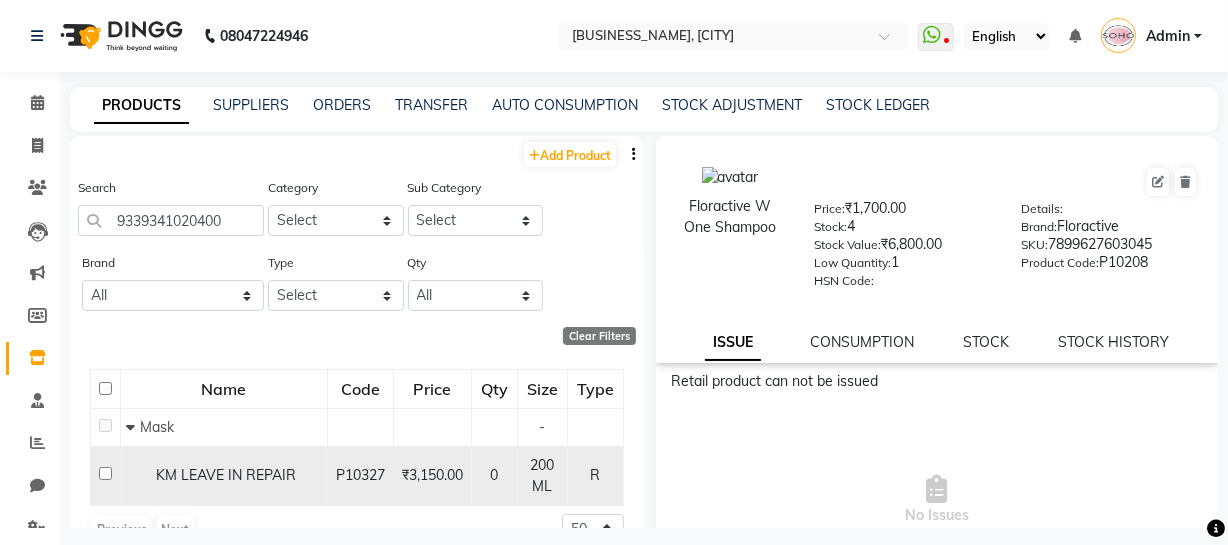 click on "KM LEAVE IN REPAIR" 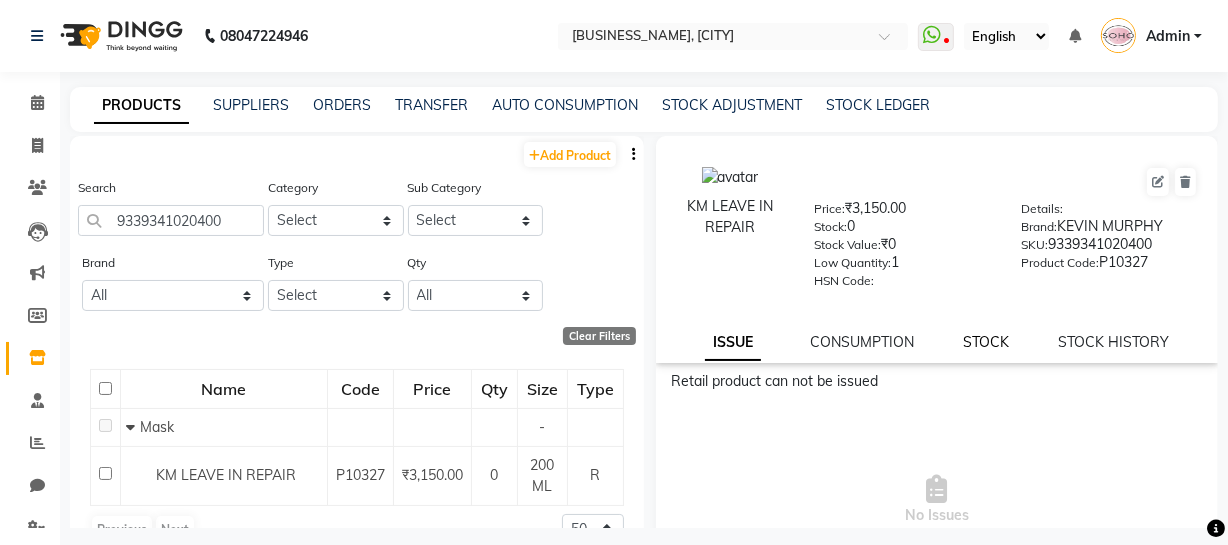 click on "STOCK" 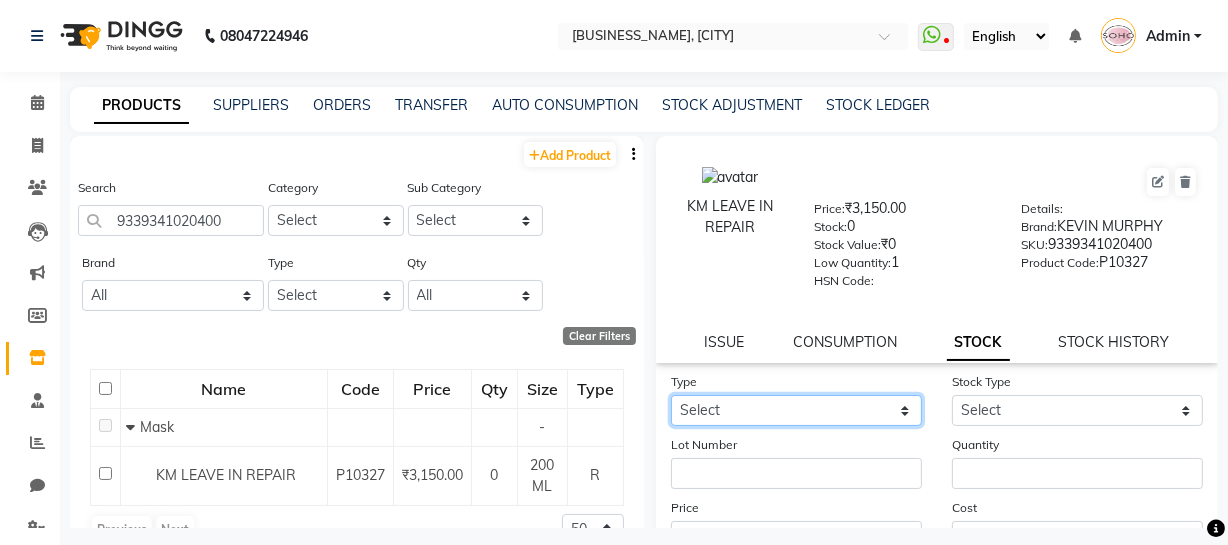 click on "Select In Out" 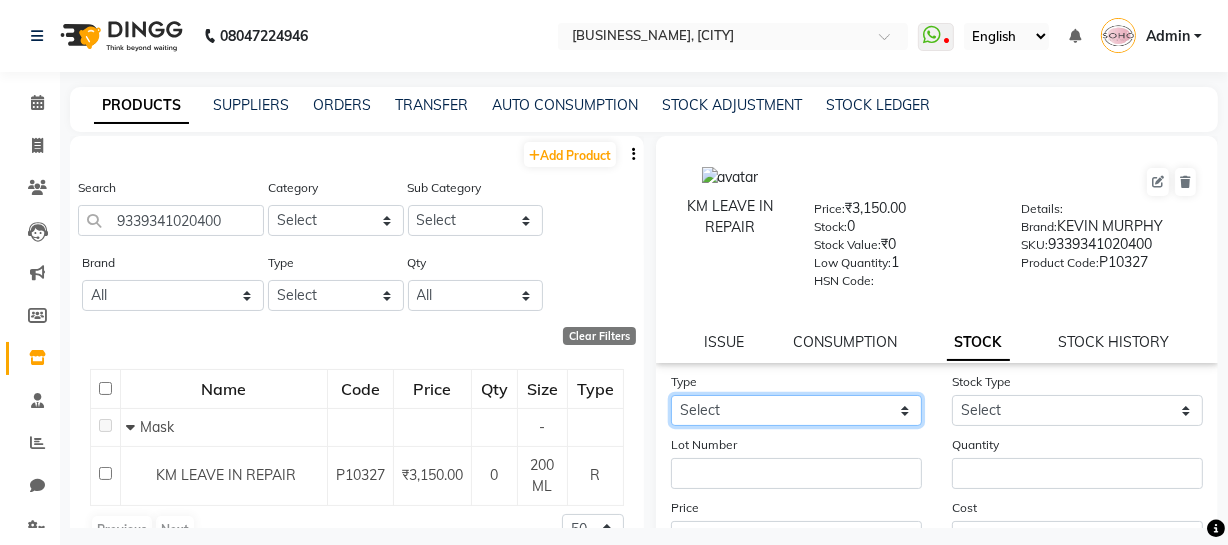 select on "in" 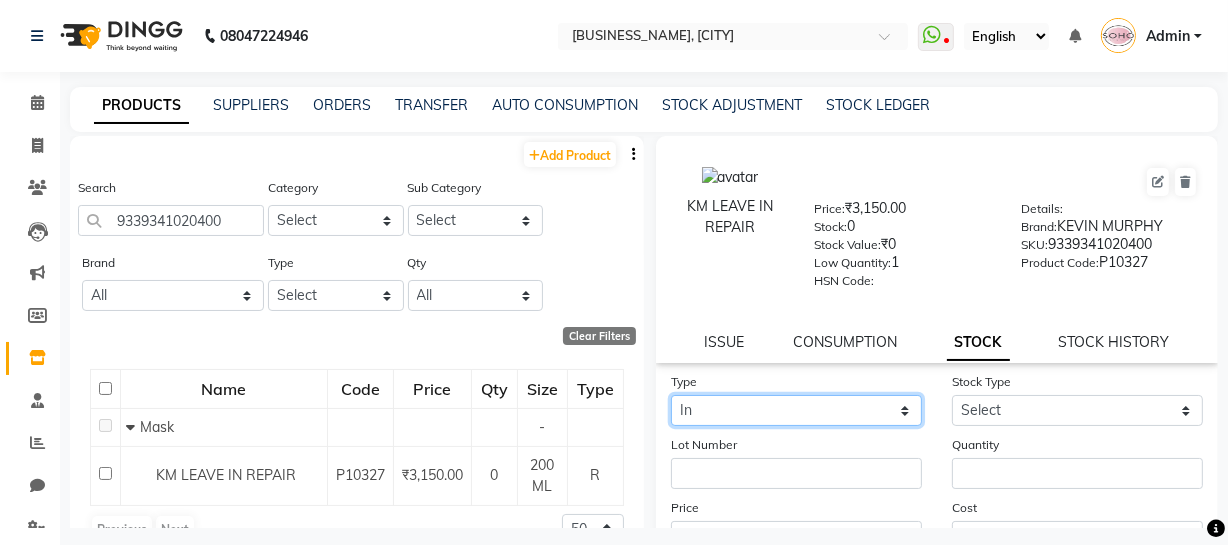 click on "Select In Out" 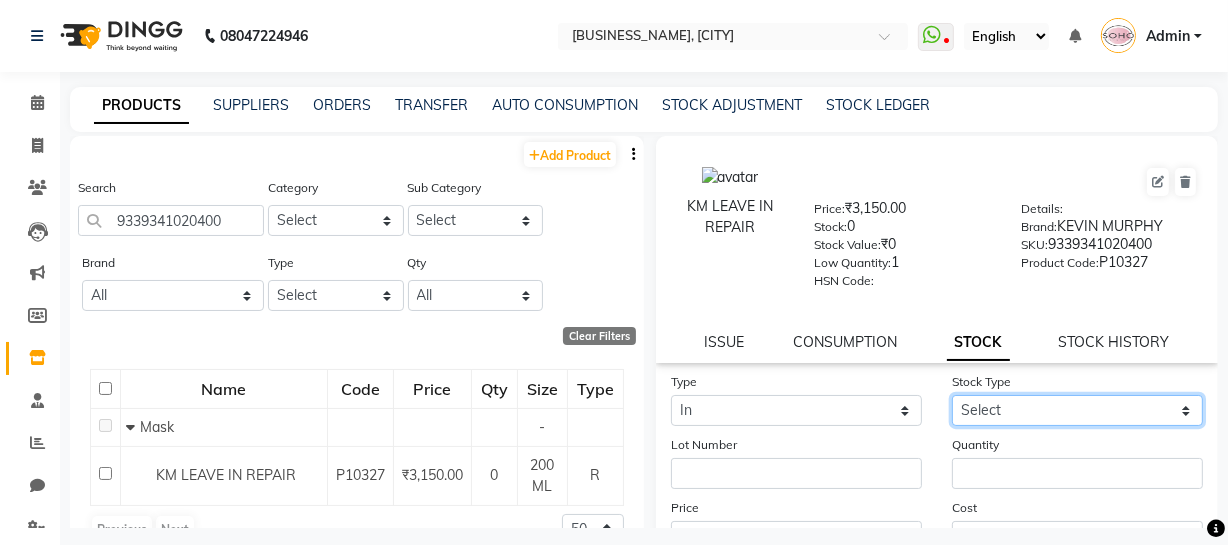 click on "Select New Stock Adjustment Return Other" 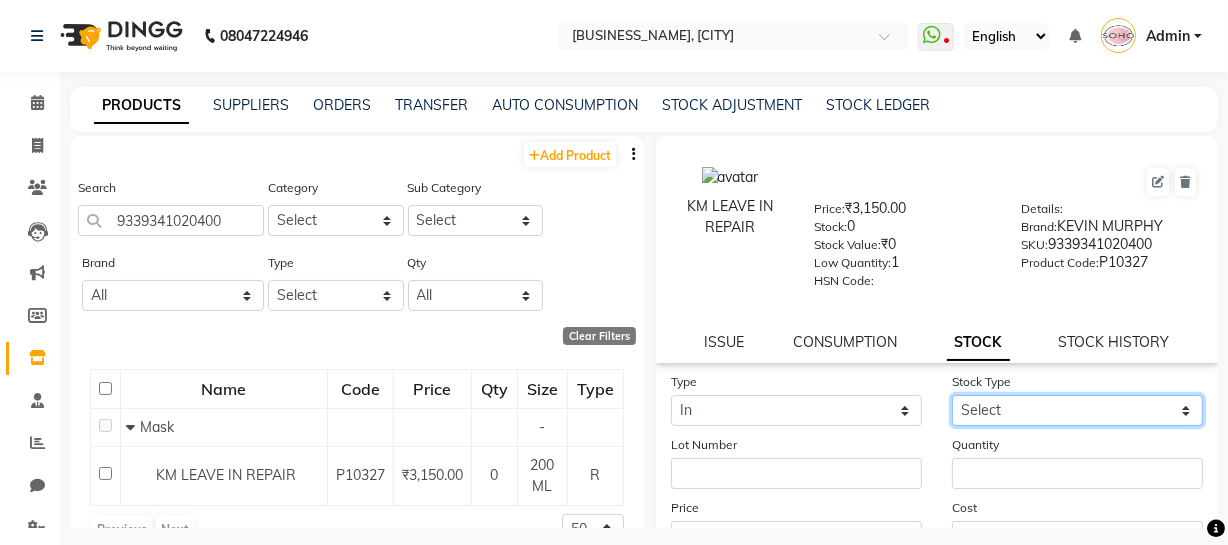 select on "new stock" 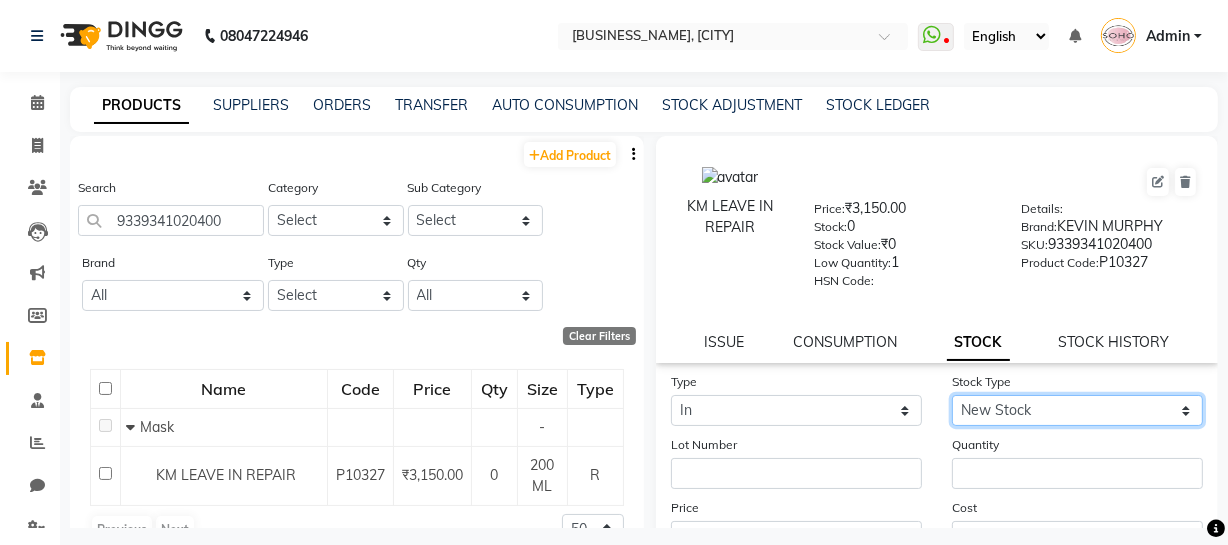 click on "Select New Stock Adjustment Return Other" 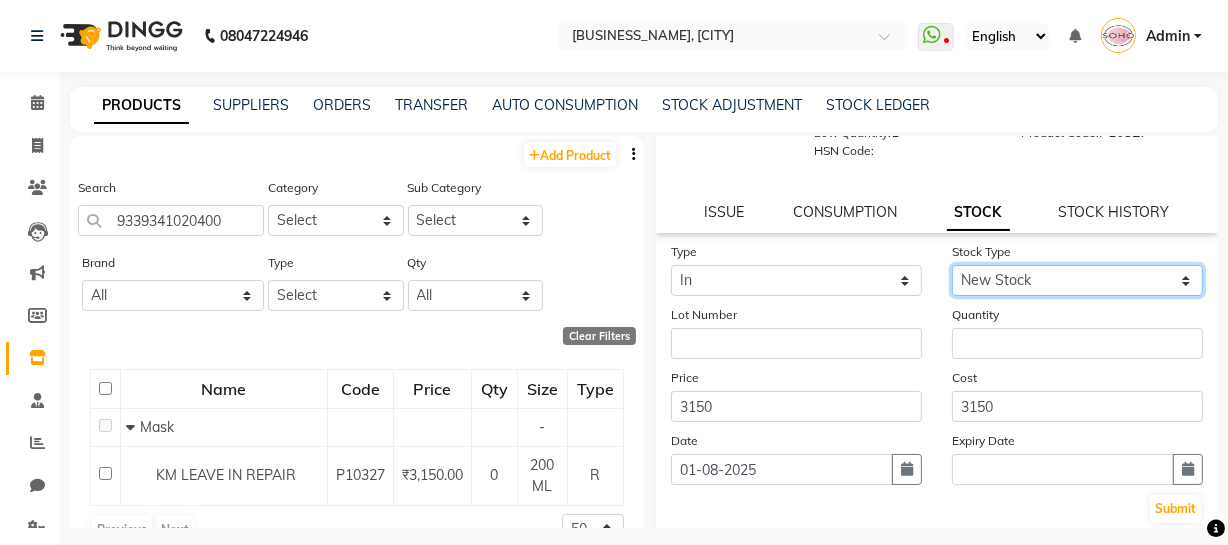 scroll, scrollTop: 159, scrollLeft: 0, axis: vertical 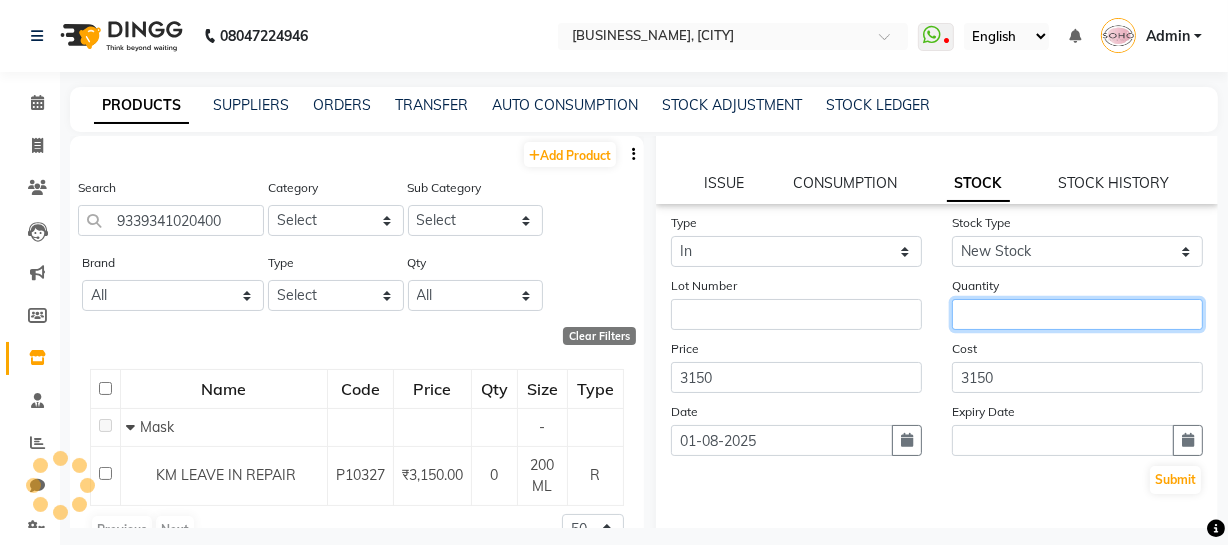 click 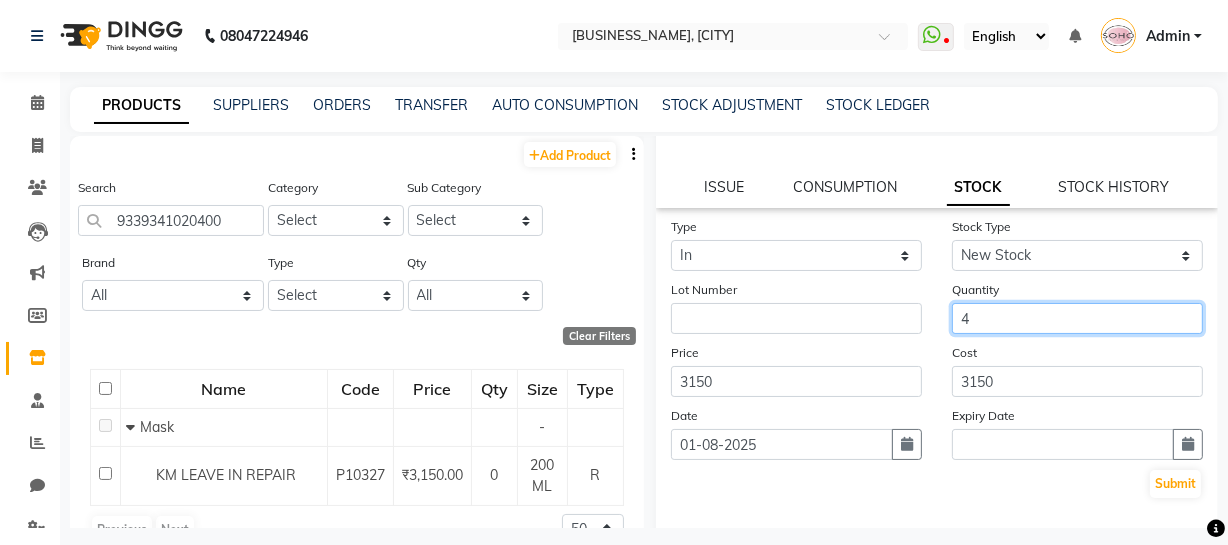 scroll, scrollTop: 144, scrollLeft: 0, axis: vertical 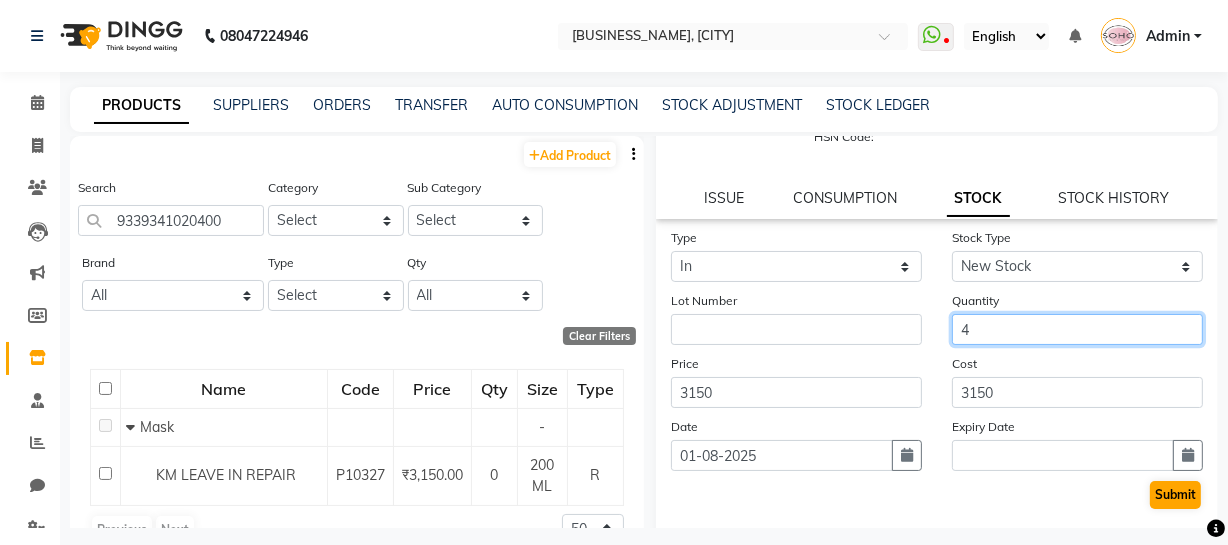 type on "4" 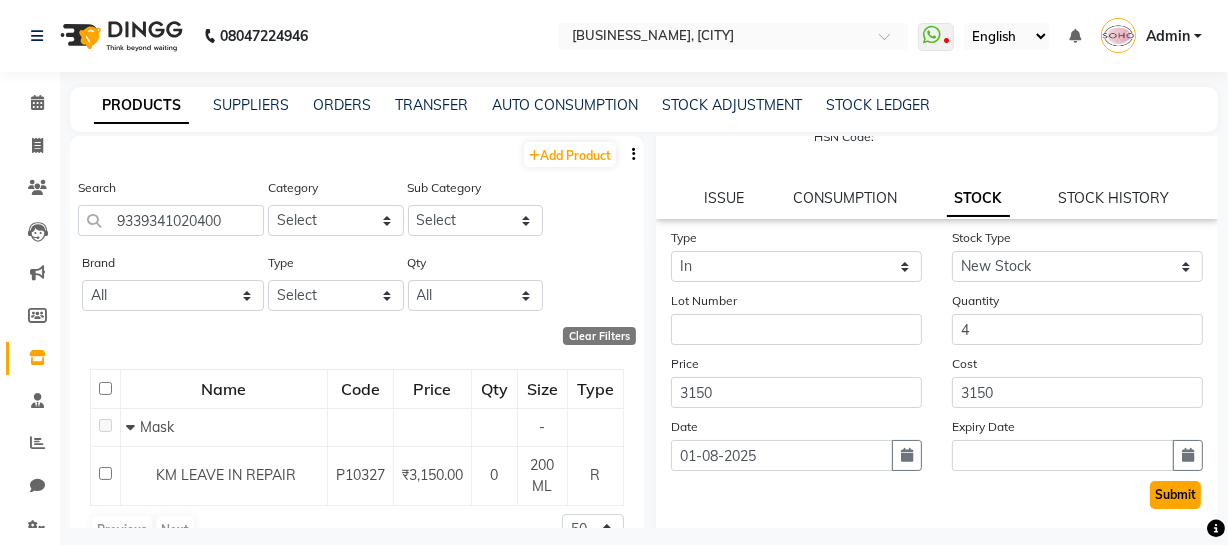 click on "Submit" 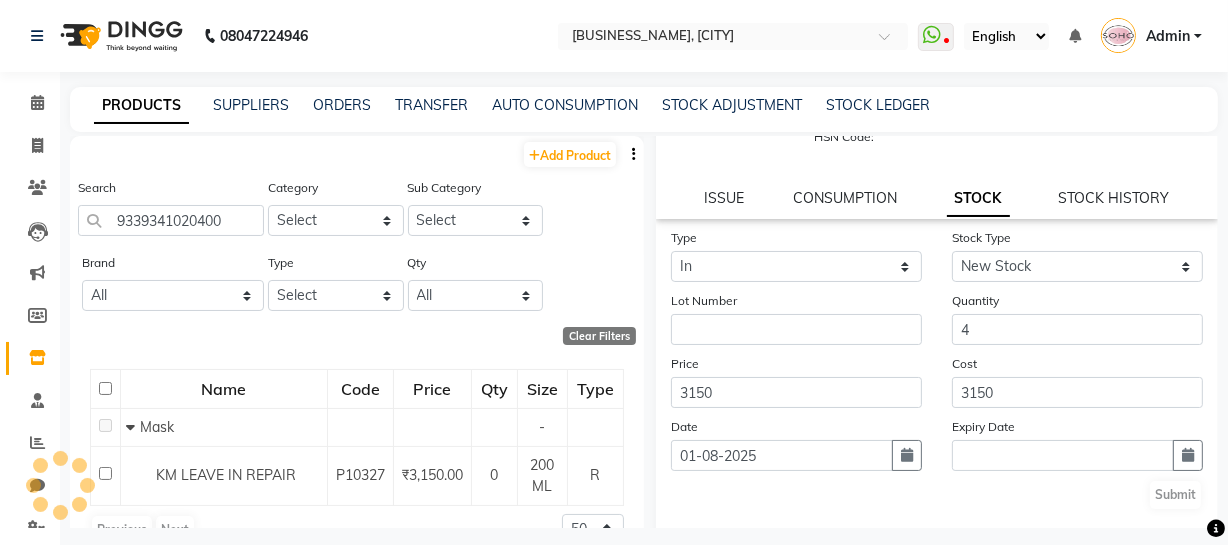 scroll, scrollTop: 0, scrollLeft: 0, axis: both 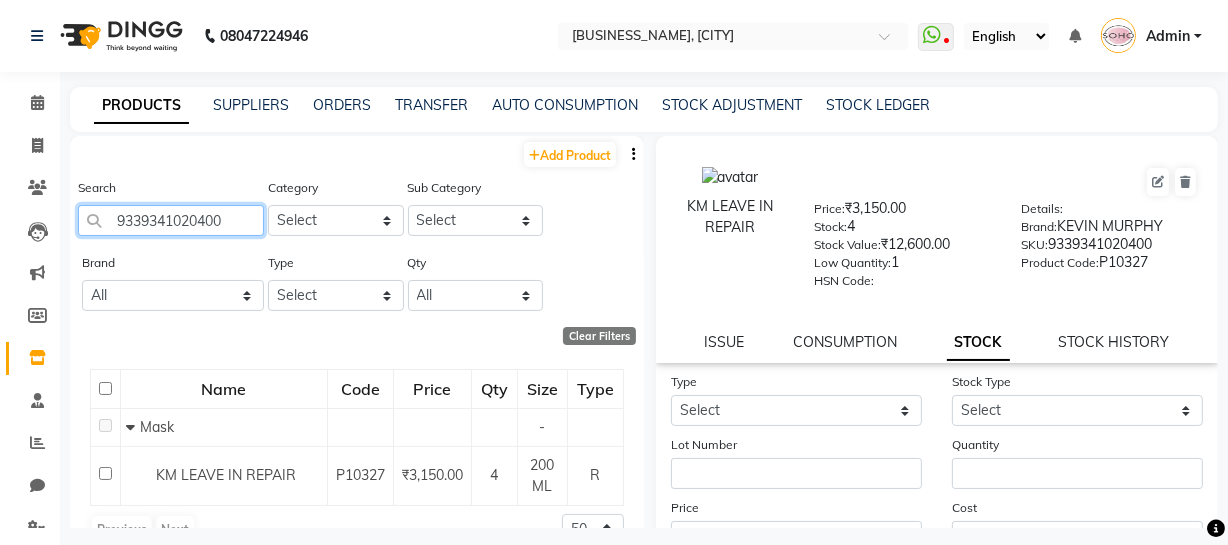 click on "9339341020400" 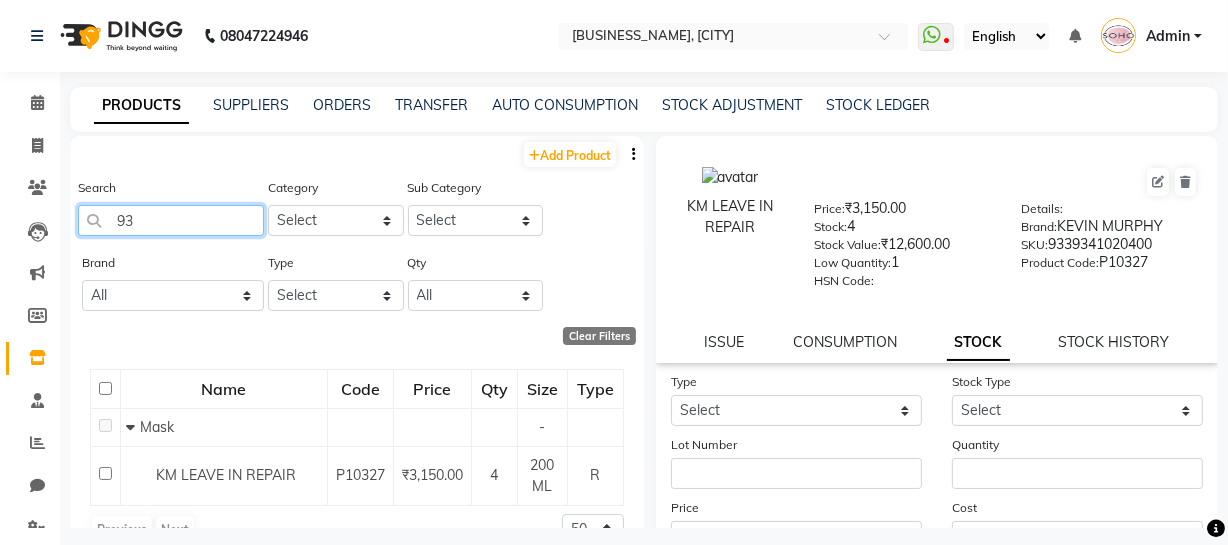 type on "9" 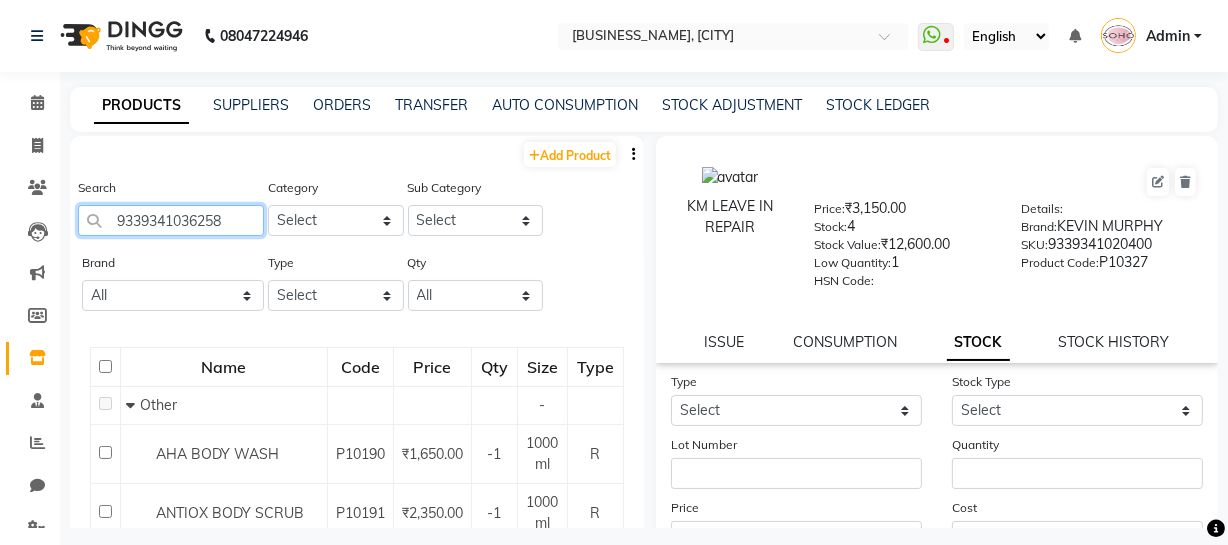 type on "9339341036258" 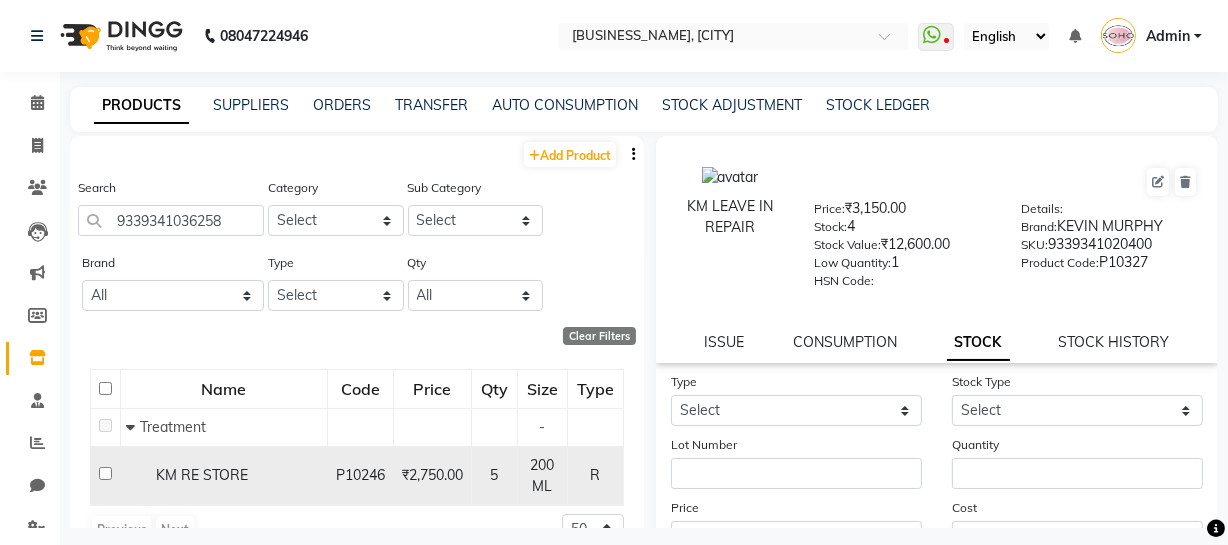 click on "KM RE STORE" 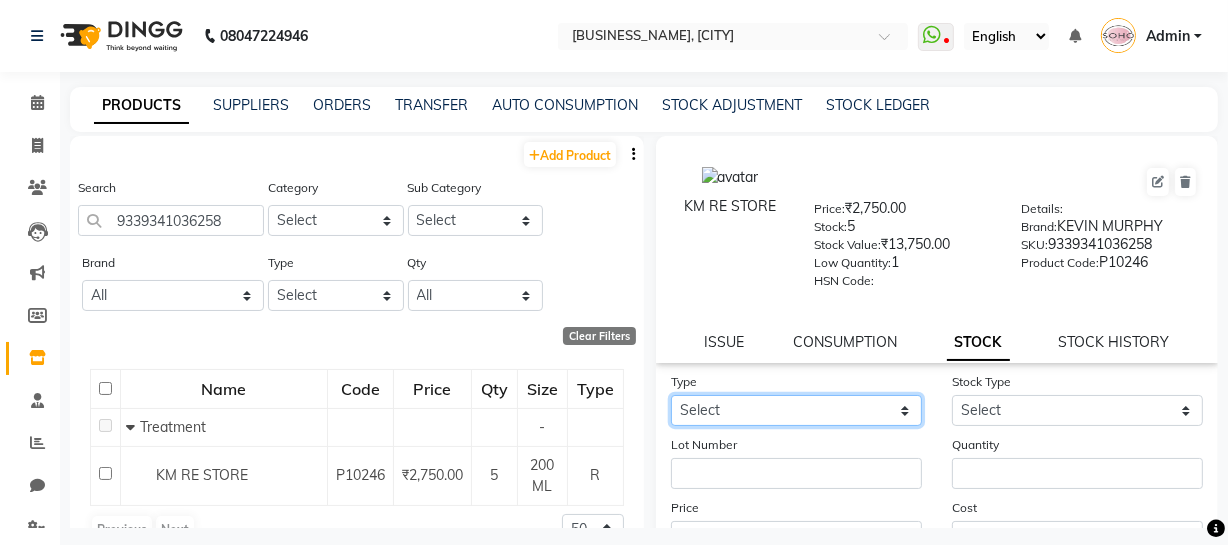 click on "Select In Out" 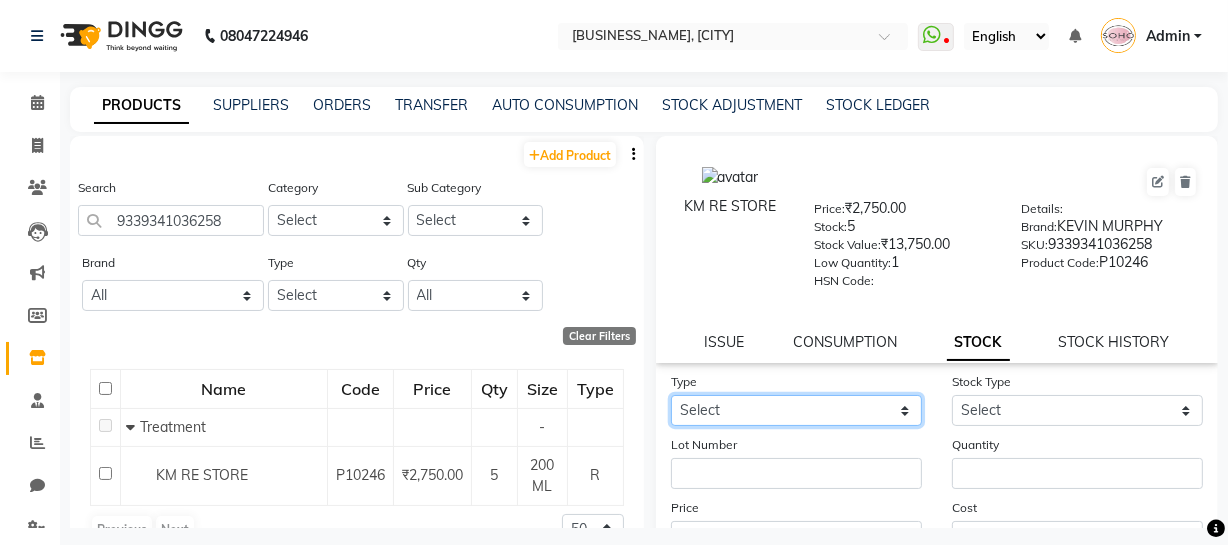 select on "in" 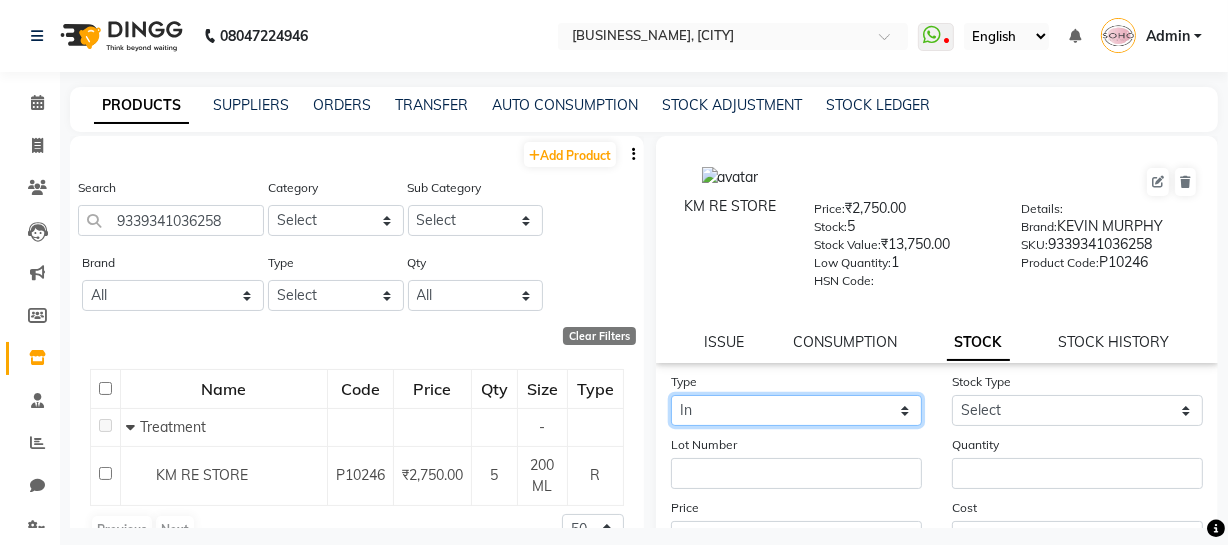 click on "Select In Out" 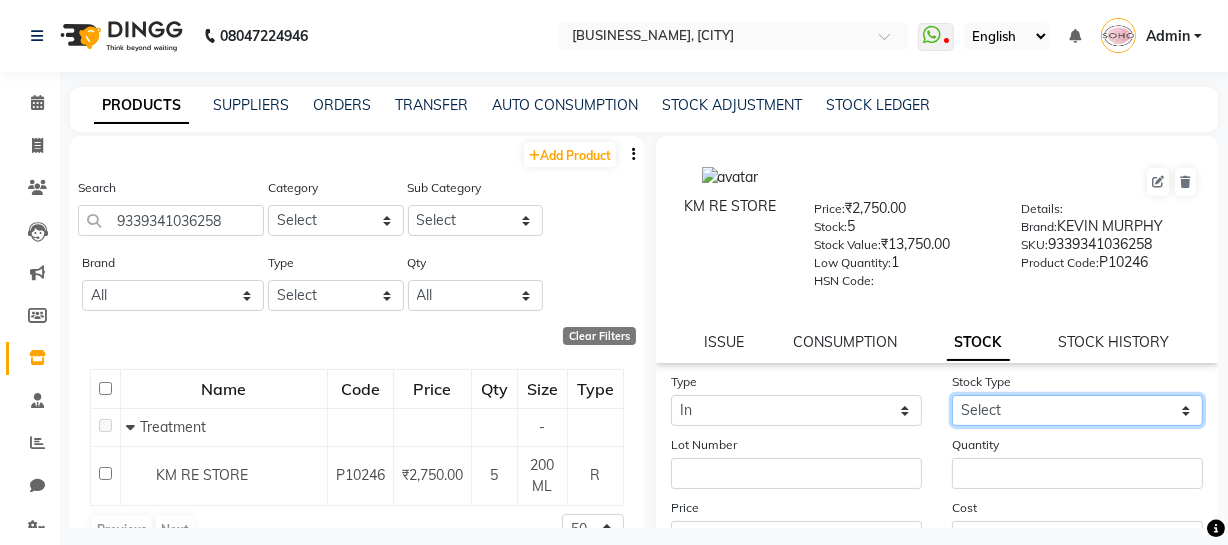 click on "Select New Stock Adjustment Return Other" 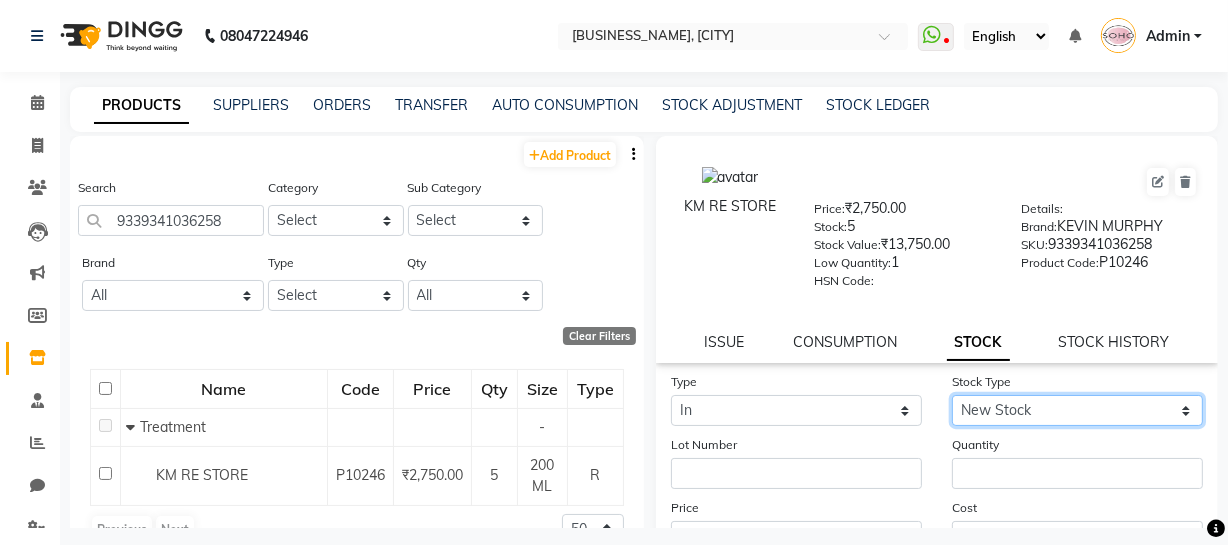 click on "Select New Stock Adjustment Return Other" 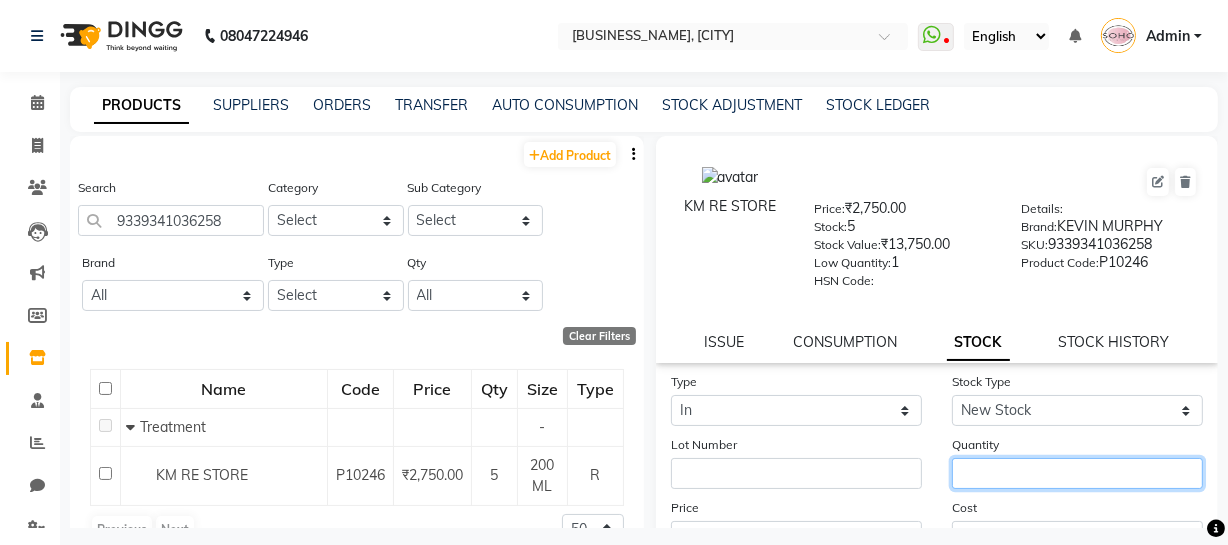 click 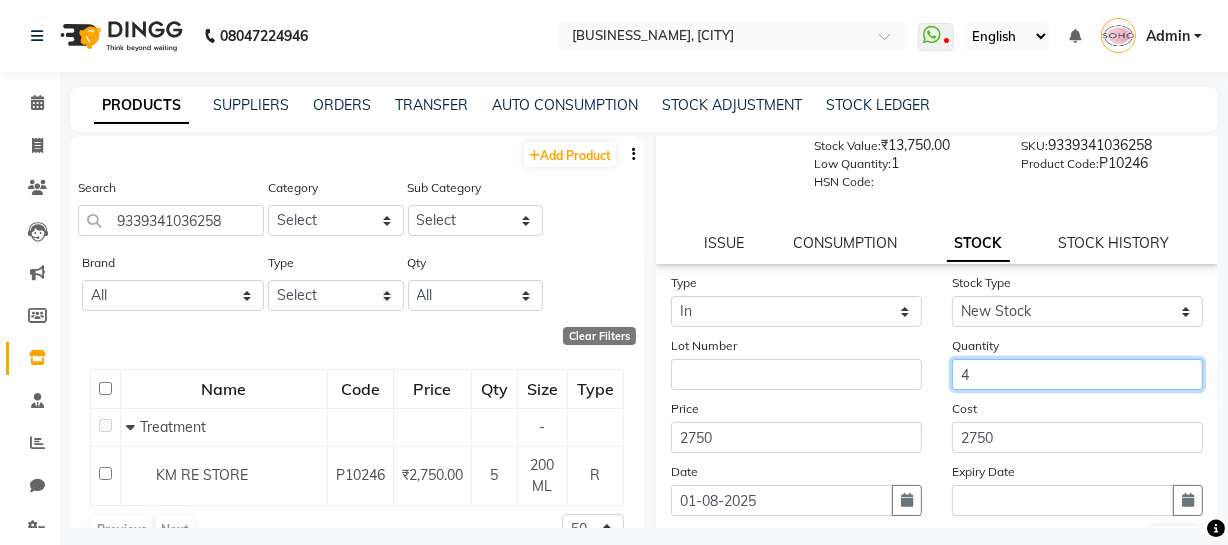 scroll, scrollTop: 100, scrollLeft: 0, axis: vertical 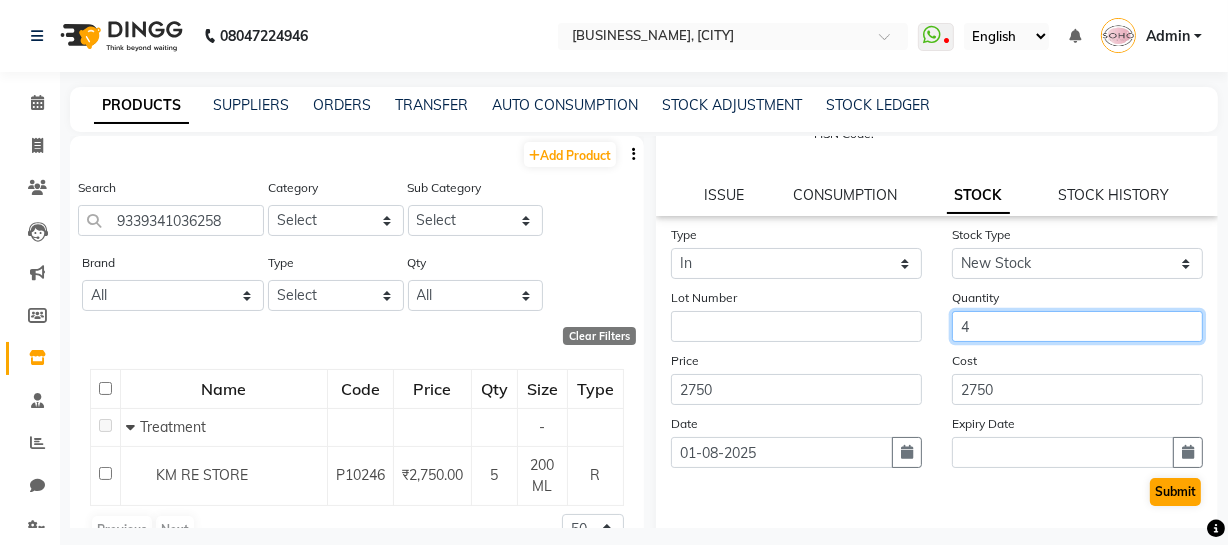 type on "4" 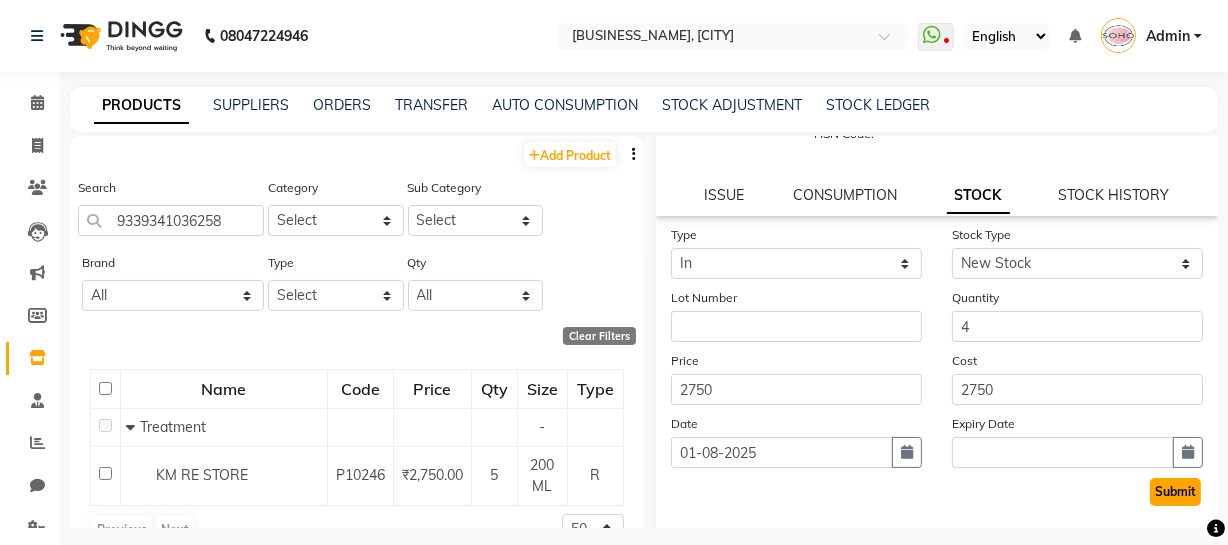 click on "Submit" 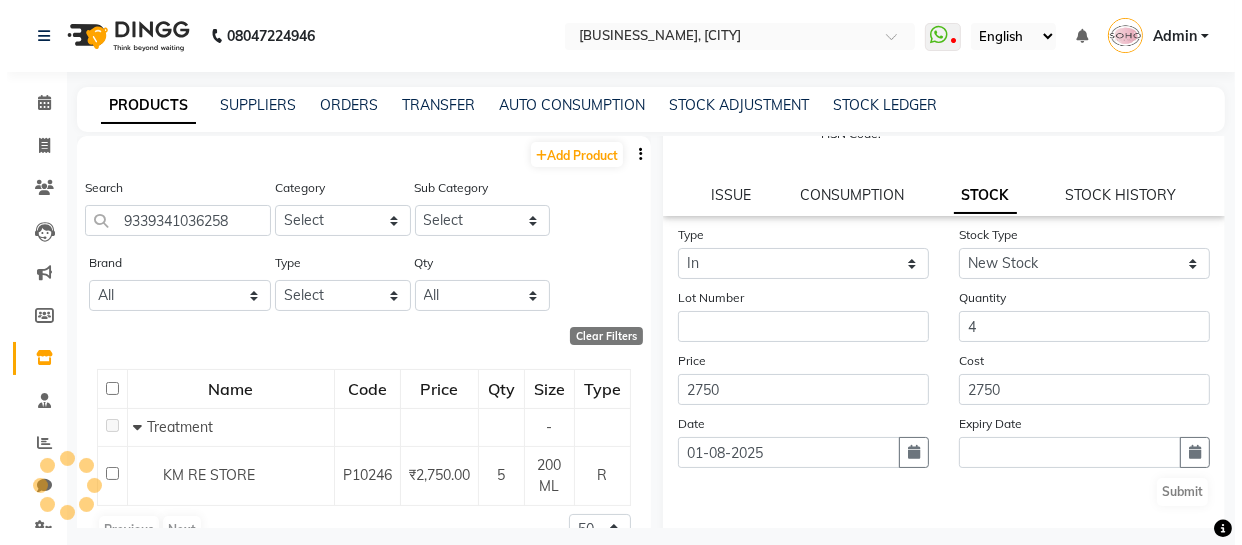 scroll, scrollTop: 0, scrollLeft: 0, axis: both 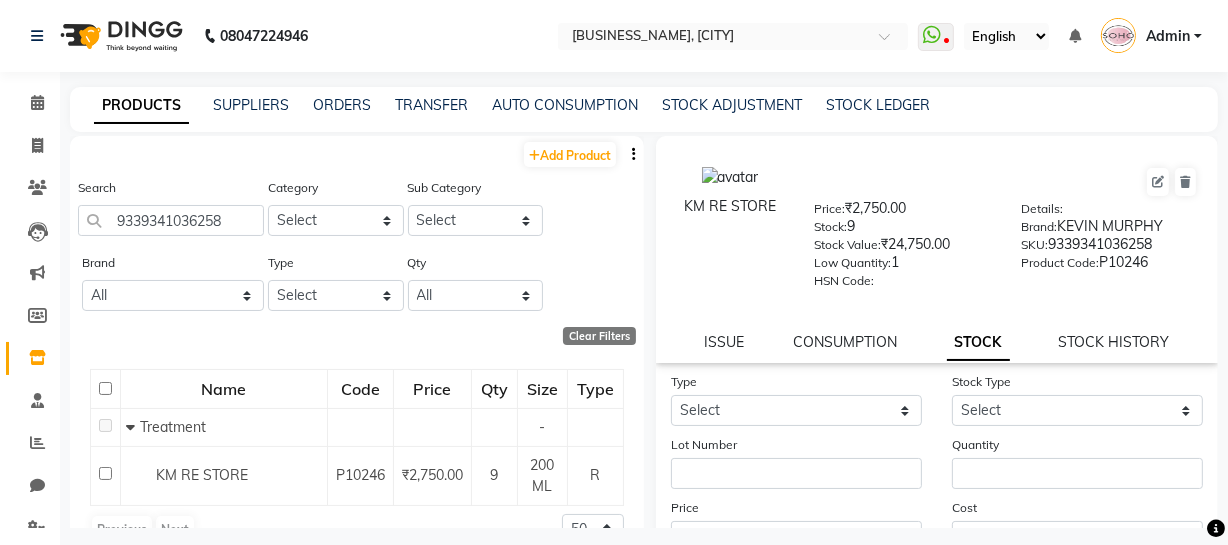 click on "Admin" at bounding box center (1151, 36) 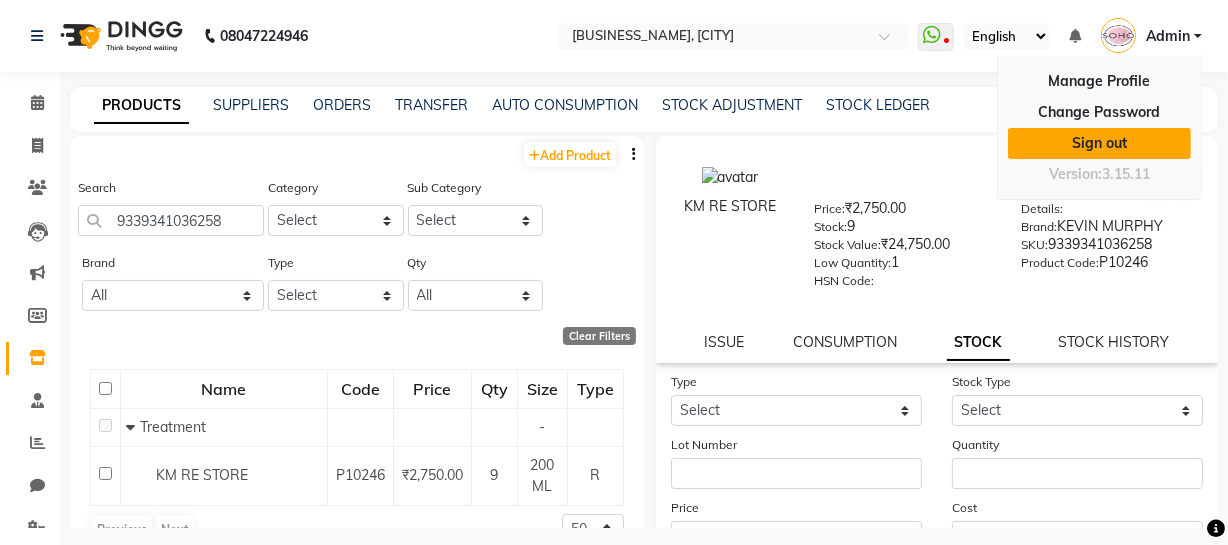 click on "Sign out" at bounding box center [1099, 143] 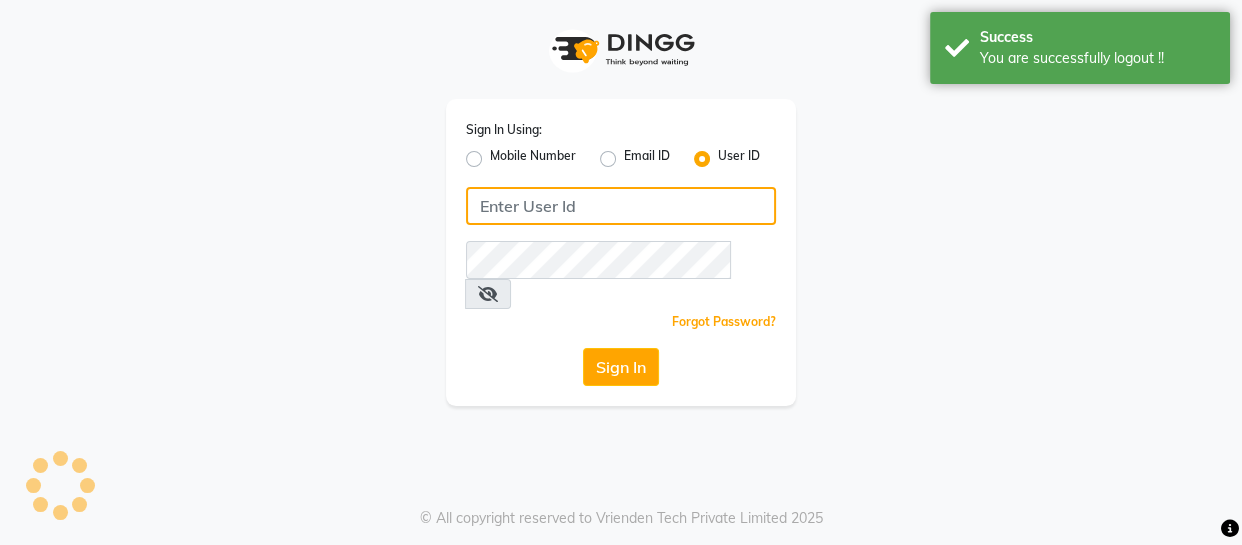 type on "9596963939" 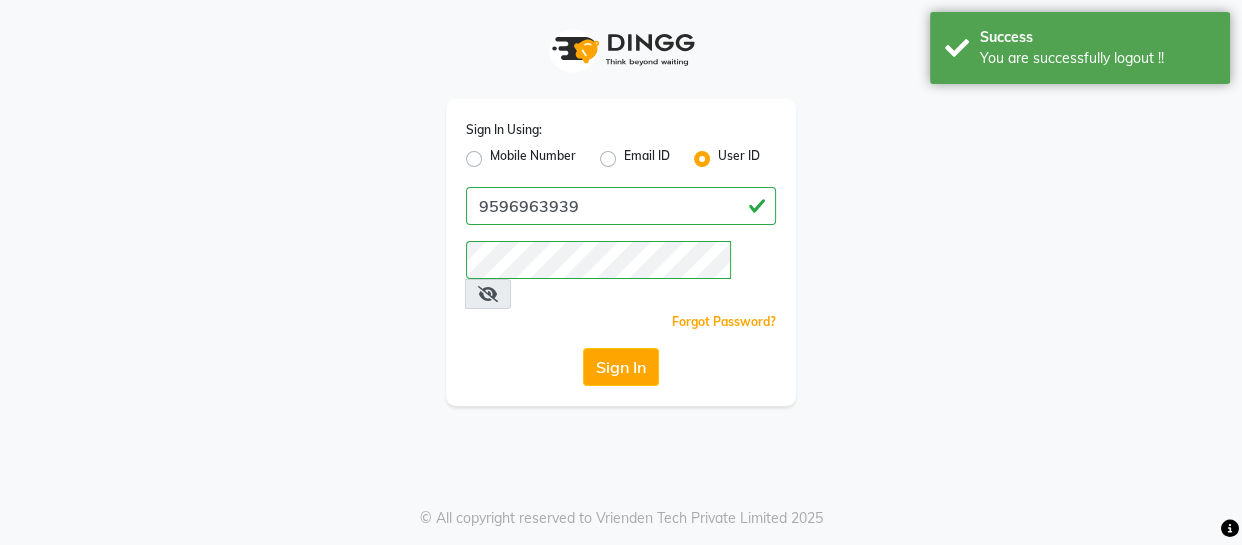 click on "Mobile Number" 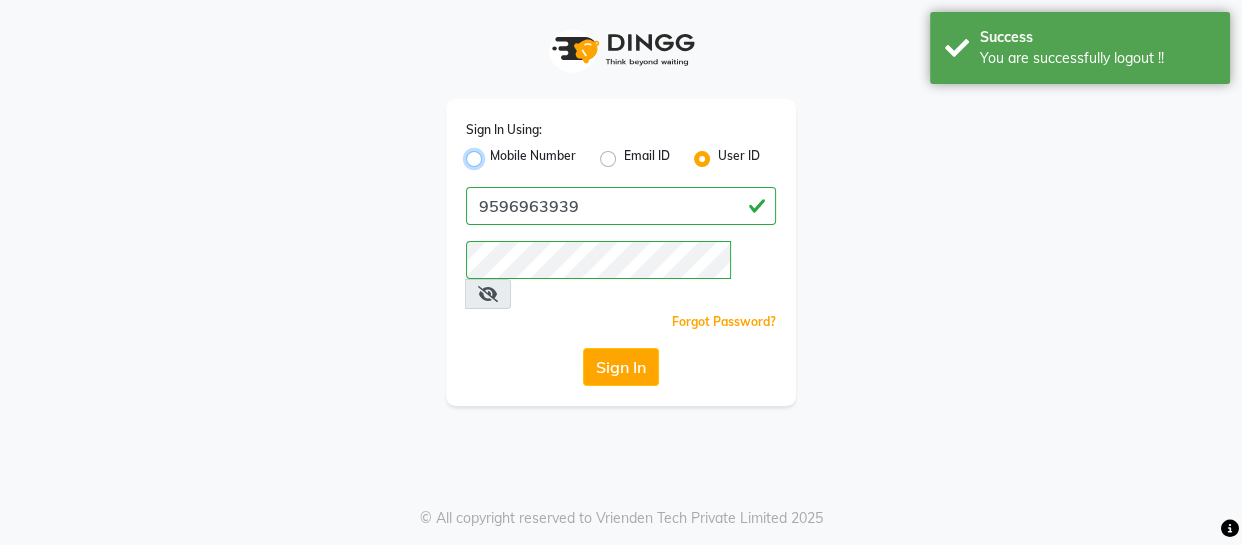 click on "Mobile Number" at bounding box center [496, 153] 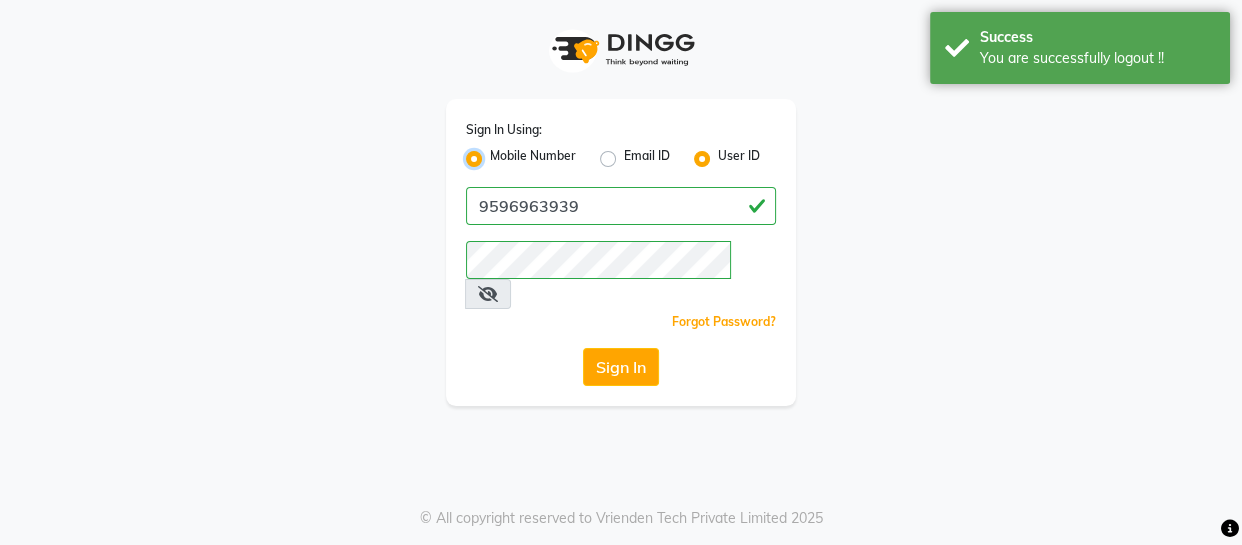 radio on "false" 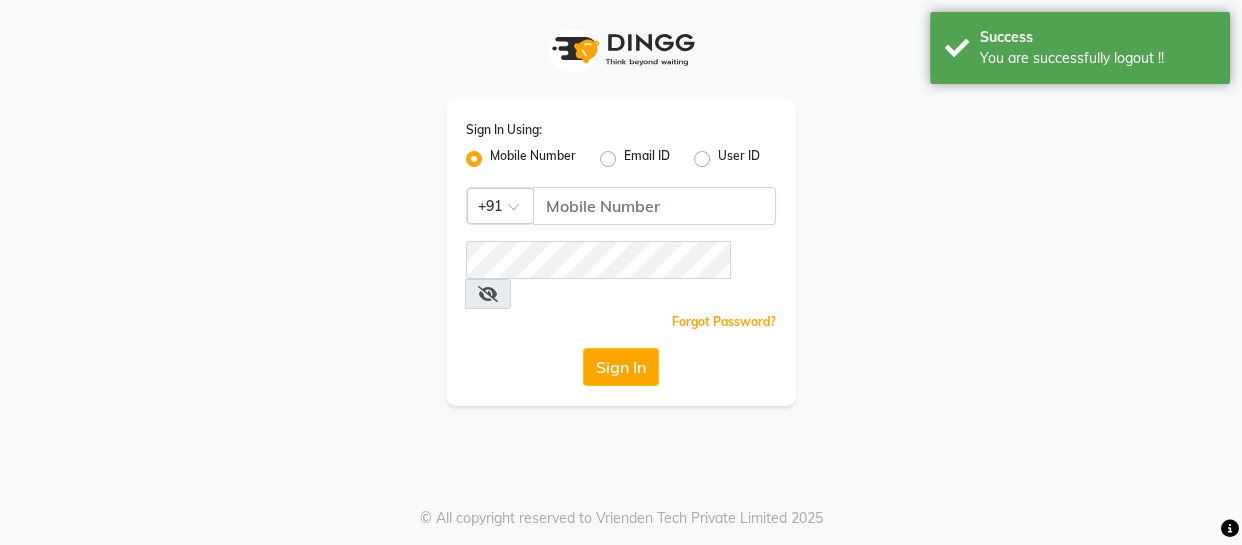 click on "Email ID" 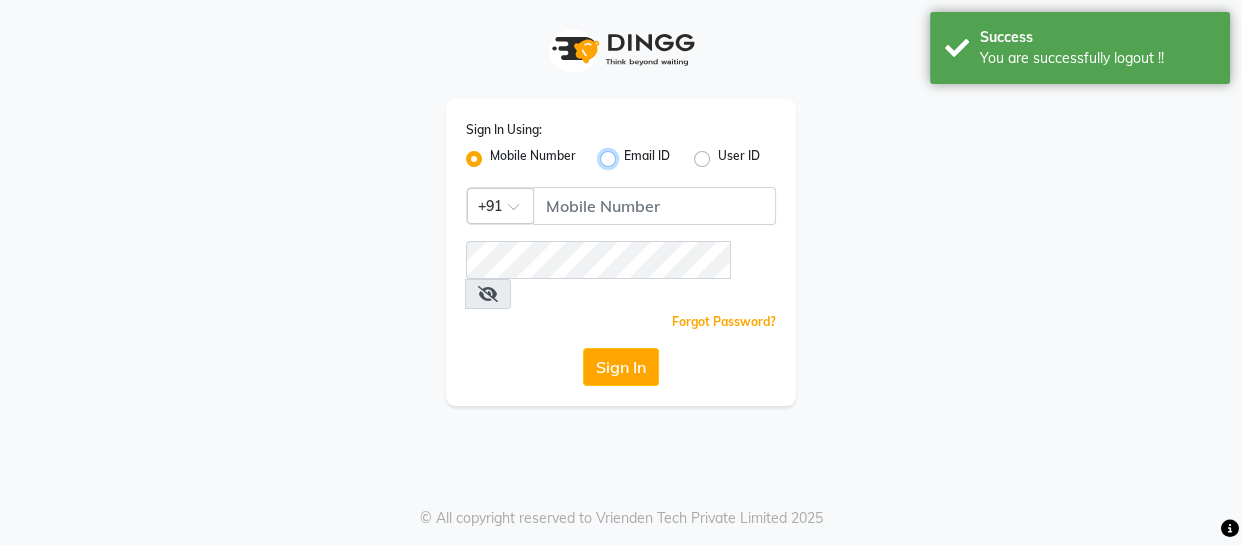 click on "Email ID" at bounding box center (630, 153) 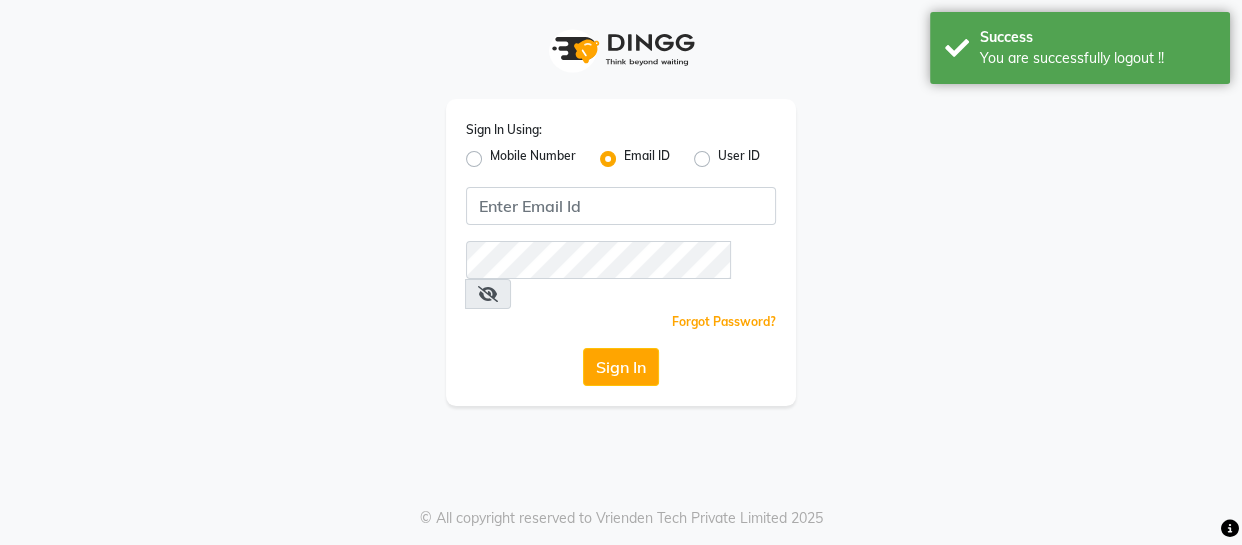 click on "Mobile Number" 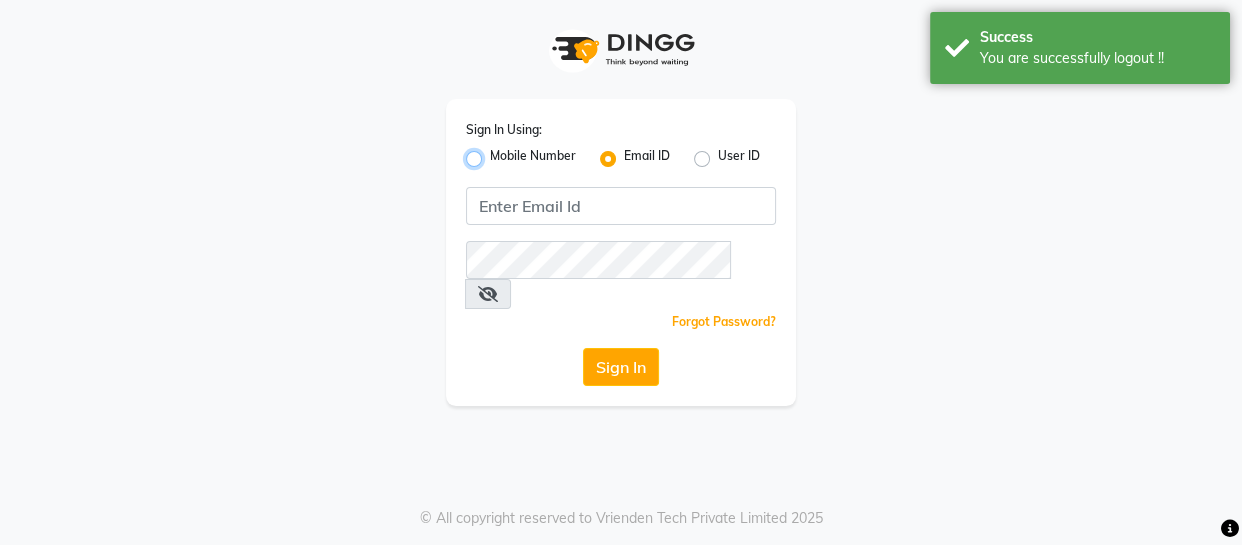 click on "Mobile Number" at bounding box center (496, 153) 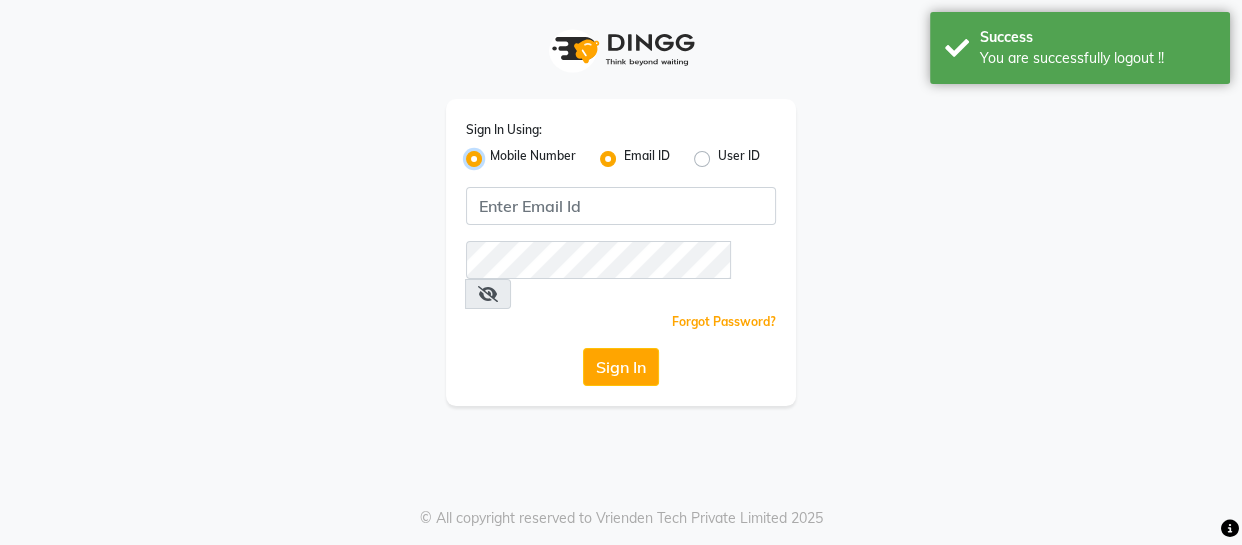 radio on "false" 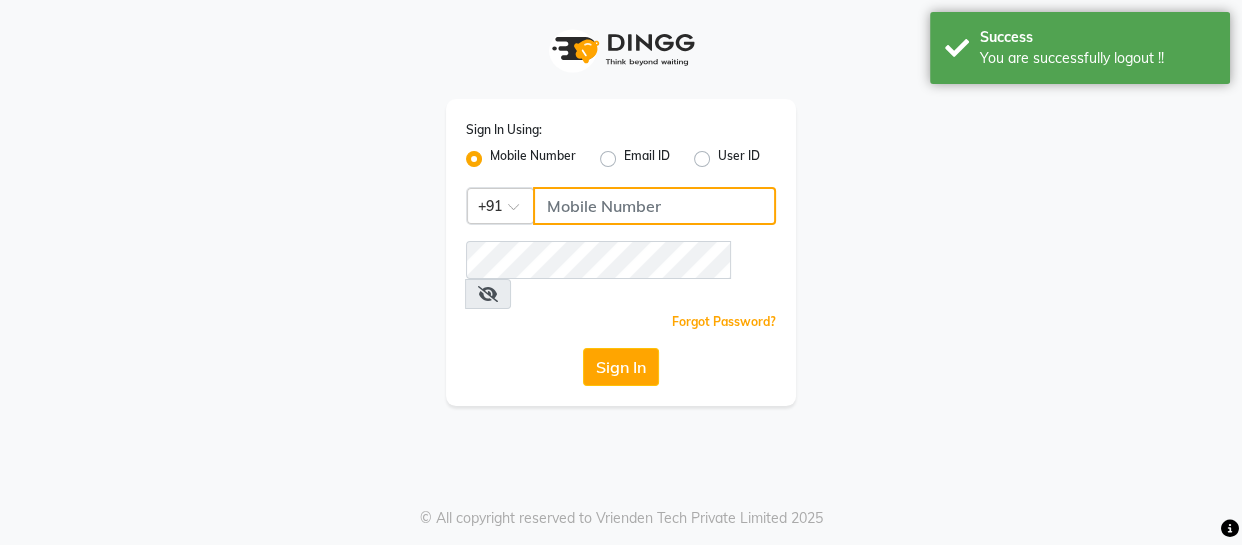 click 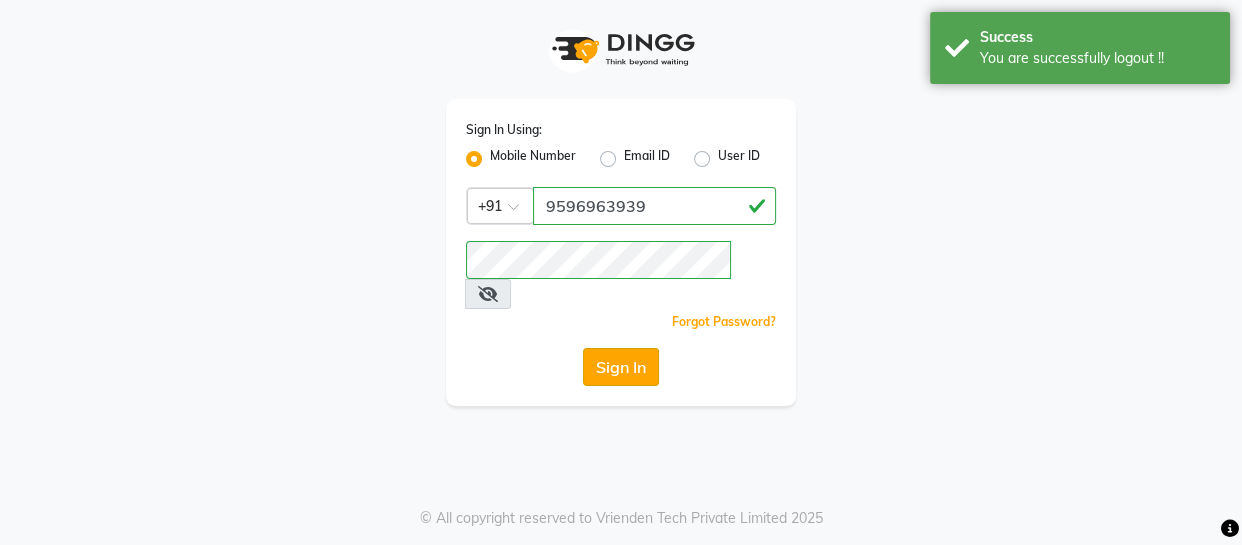 click on "Sign In" 